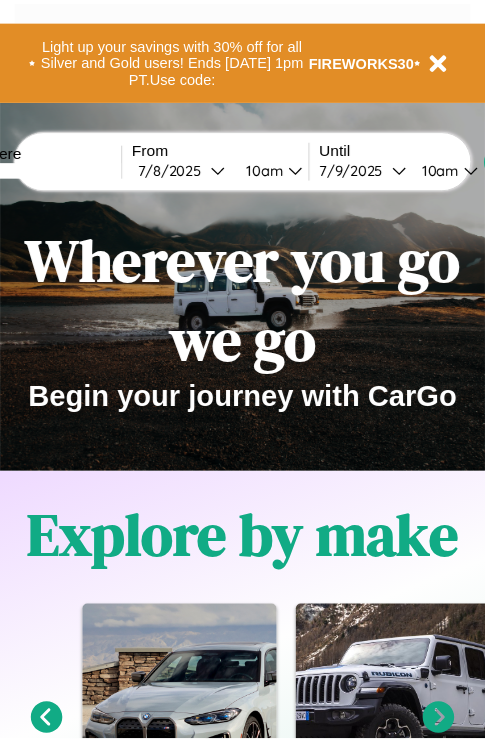 scroll, scrollTop: 0, scrollLeft: 0, axis: both 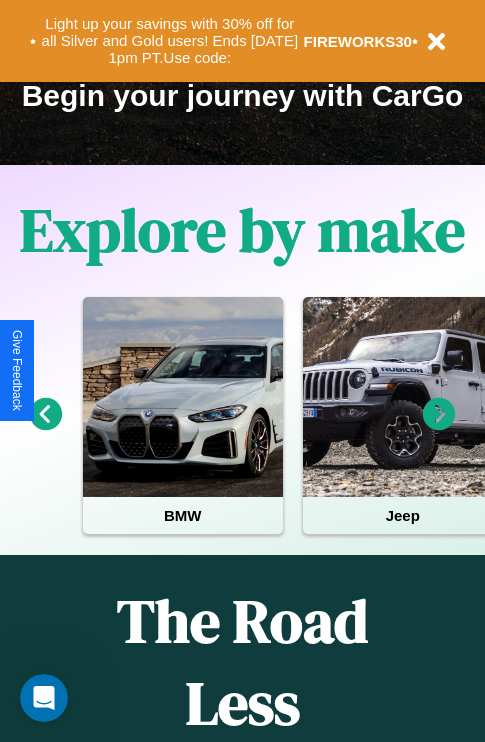 click 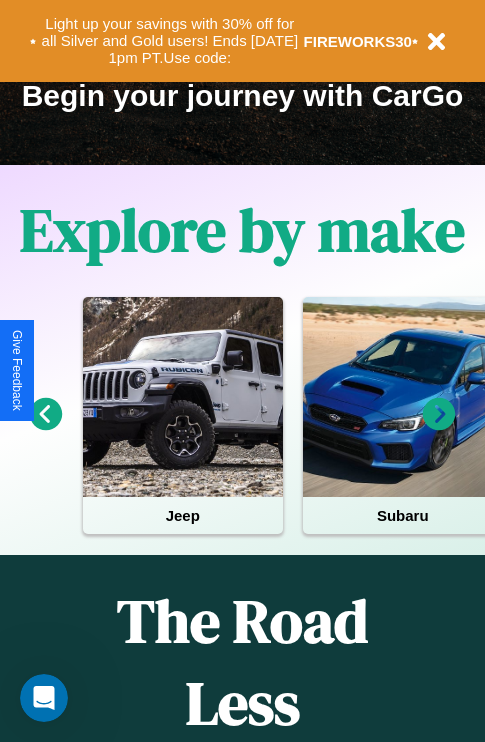 click 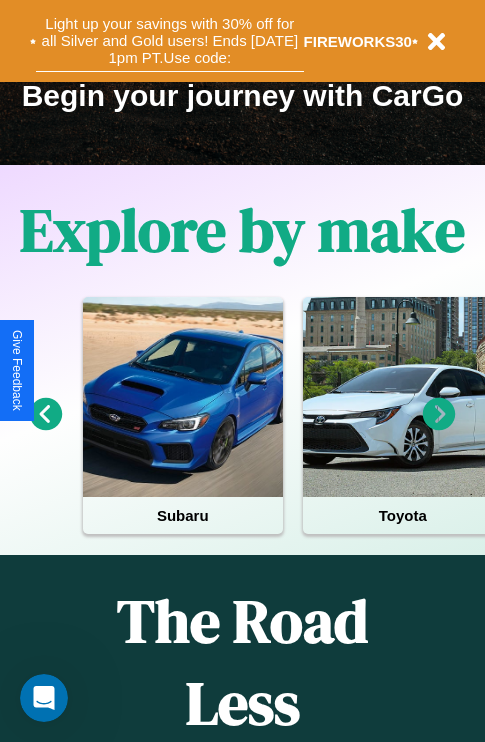 click on "Light up your savings with 30% off for all Silver and Gold users! Ends [DATE] 1pm PT.  Use code:" at bounding box center [170, 41] 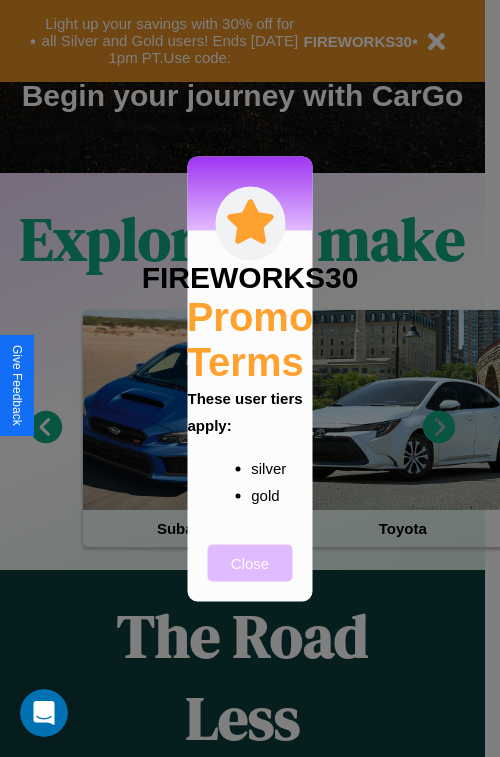 click on "Close" at bounding box center (250, 562) 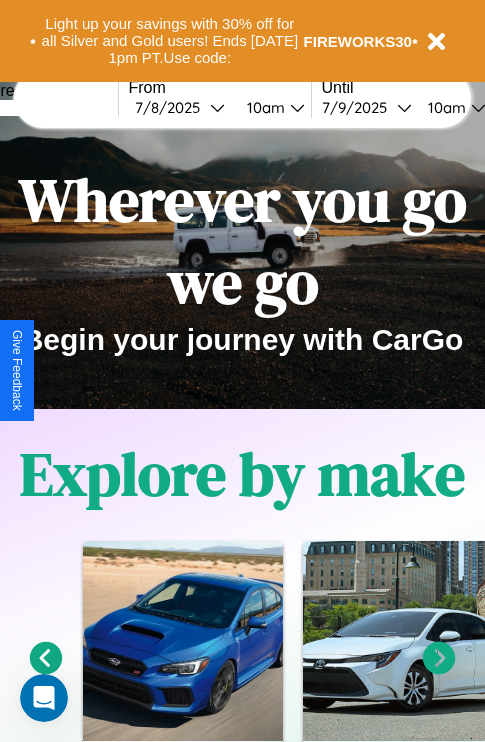scroll, scrollTop: 0, scrollLeft: 0, axis: both 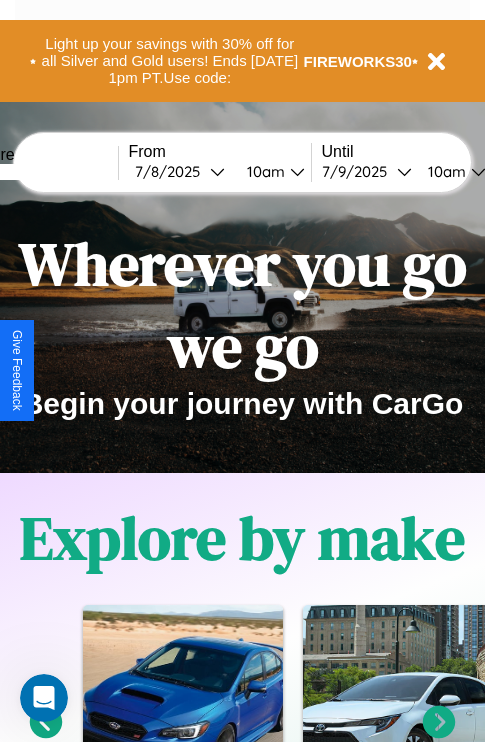 click at bounding box center [43, 172] 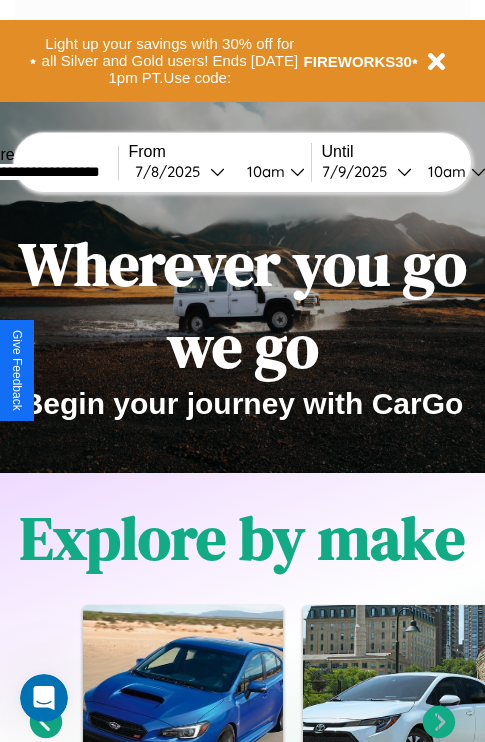 type on "**********" 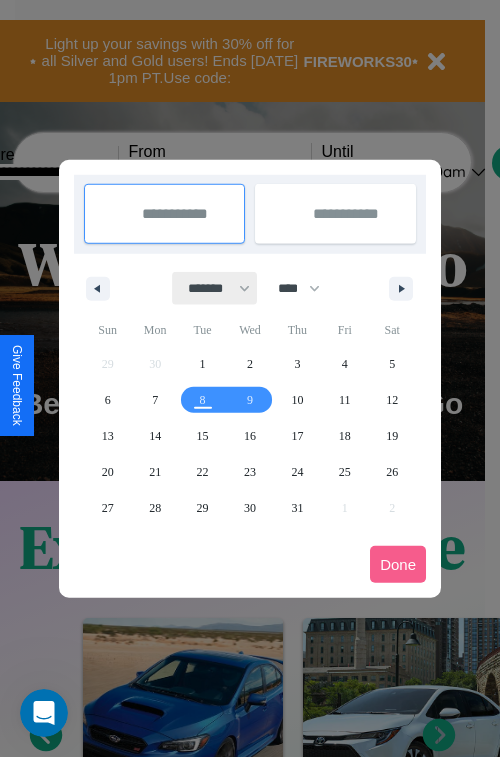 click on "******* ******** ***** ***** *** **** **** ****** ********* ******* ******** ********" at bounding box center [215, 288] 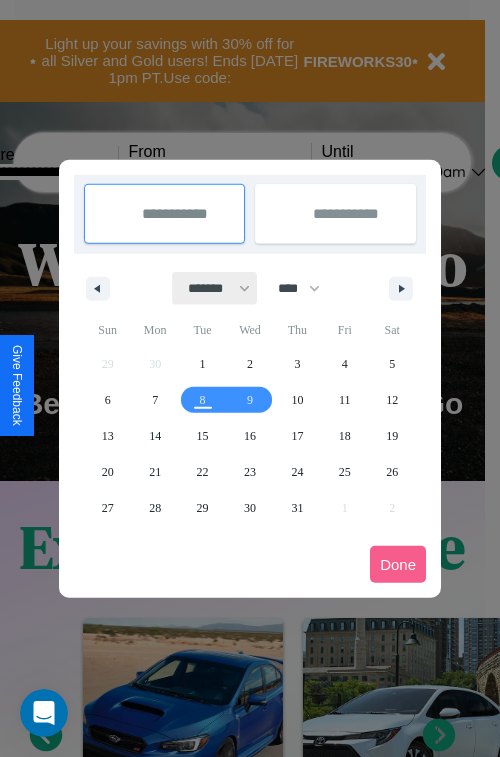 select on "*" 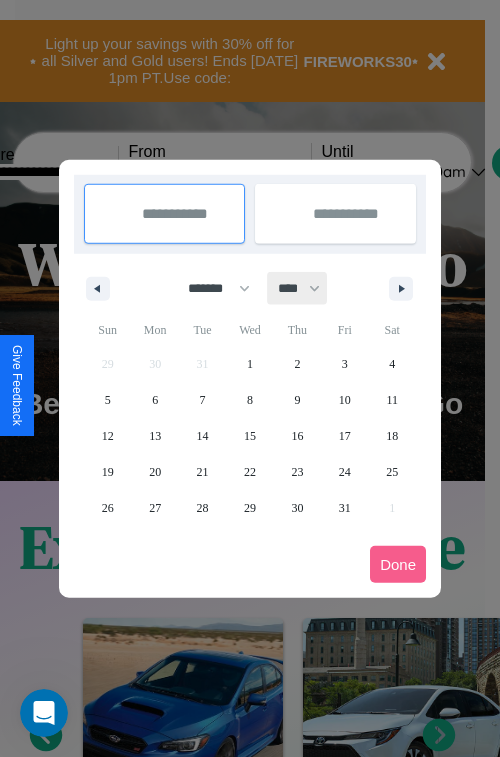 click on "**** **** **** **** **** **** **** **** **** **** **** **** **** **** **** **** **** **** **** **** **** **** **** **** **** **** **** **** **** **** **** **** **** **** **** **** **** **** **** **** **** **** **** **** **** **** **** **** **** **** **** **** **** **** **** **** **** **** **** **** **** **** **** **** **** **** **** **** **** **** **** **** **** **** **** **** **** **** **** **** **** **** **** **** **** **** **** **** **** **** **** **** **** **** **** **** **** **** **** **** **** **** **** **** **** **** **** **** **** **** **** **** **** **** **** **** **** **** **** **** ****" at bounding box center [298, 288] 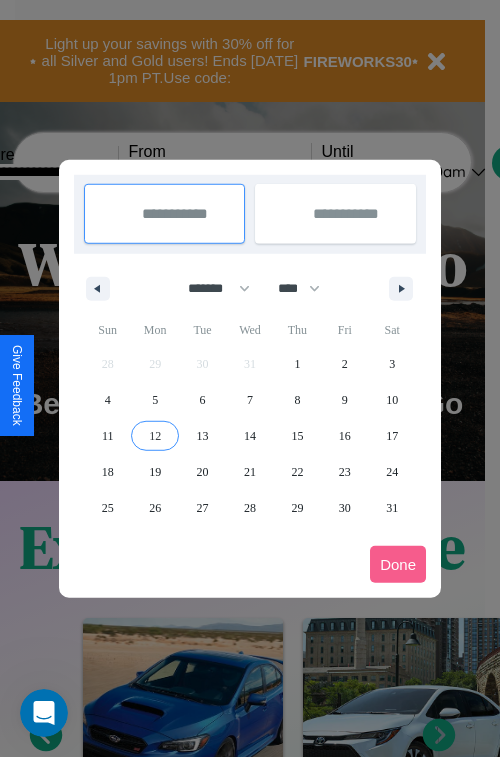 click on "12" at bounding box center (155, 436) 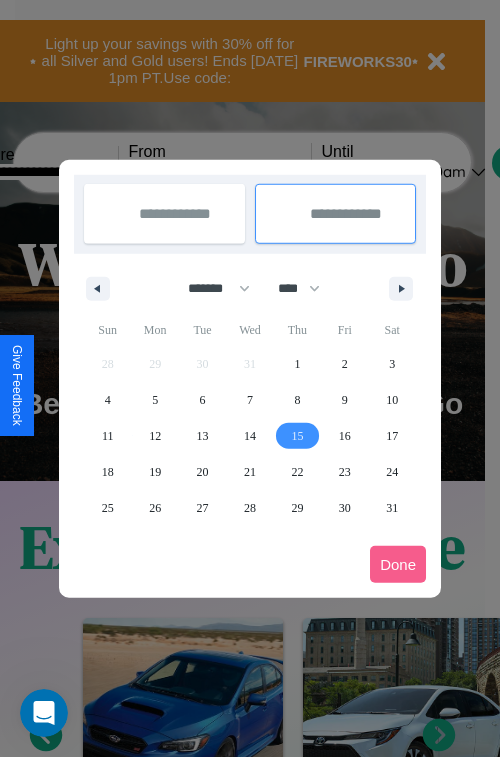 click on "15" at bounding box center (297, 436) 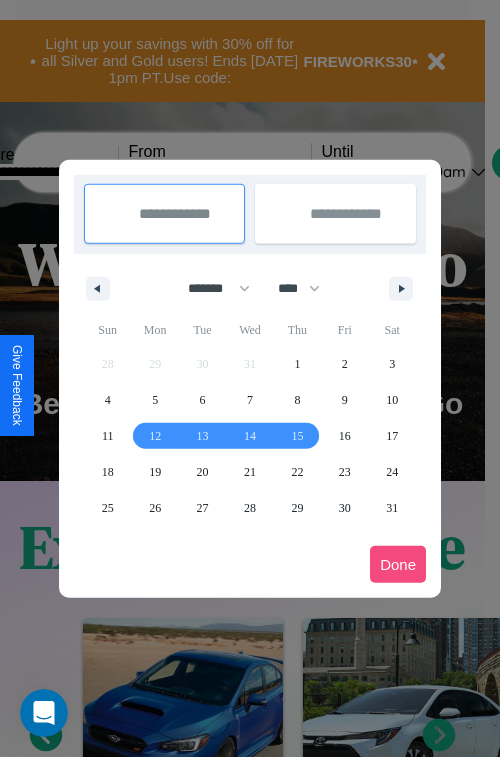 click on "Done" at bounding box center [398, 564] 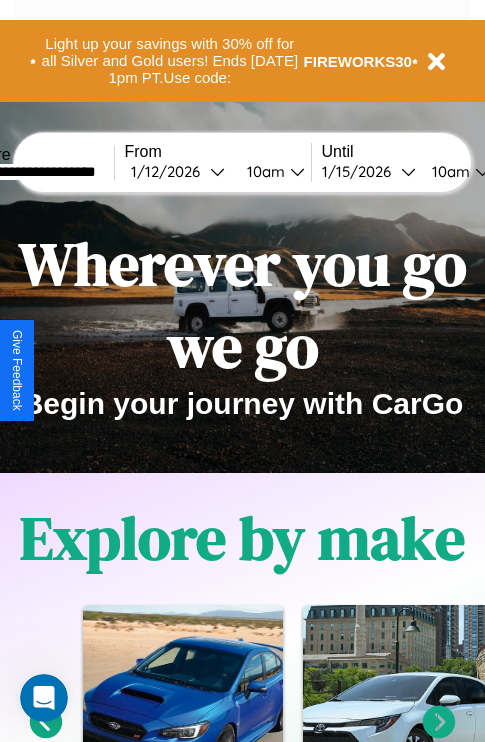 scroll, scrollTop: 0, scrollLeft: 71, axis: horizontal 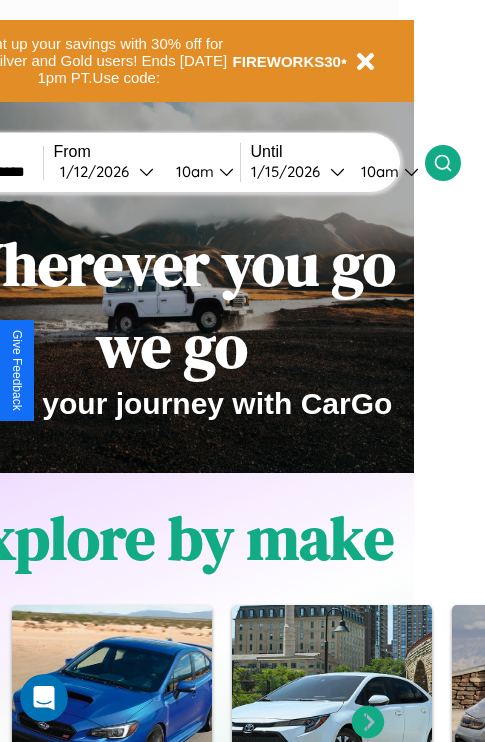 click 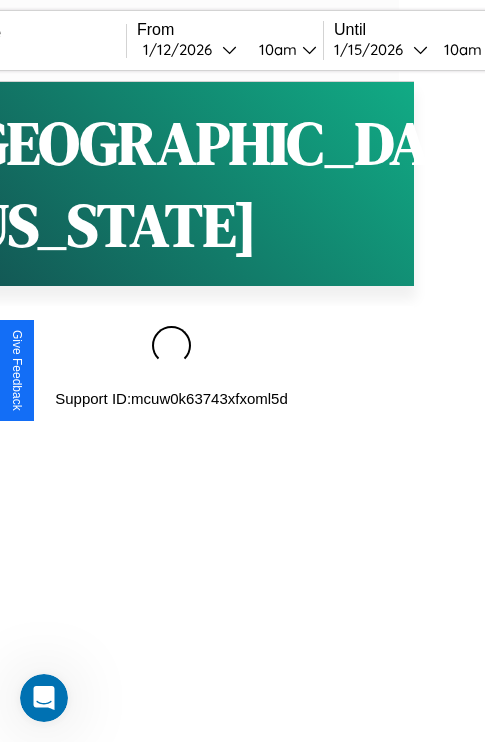 scroll, scrollTop: 0, scrollLeft: 0, axis: both 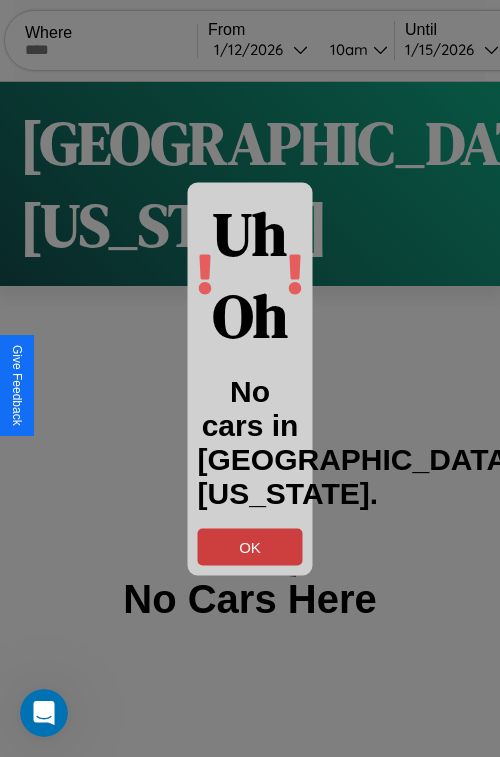 click on "OK" at bounding box center (250, 546) 